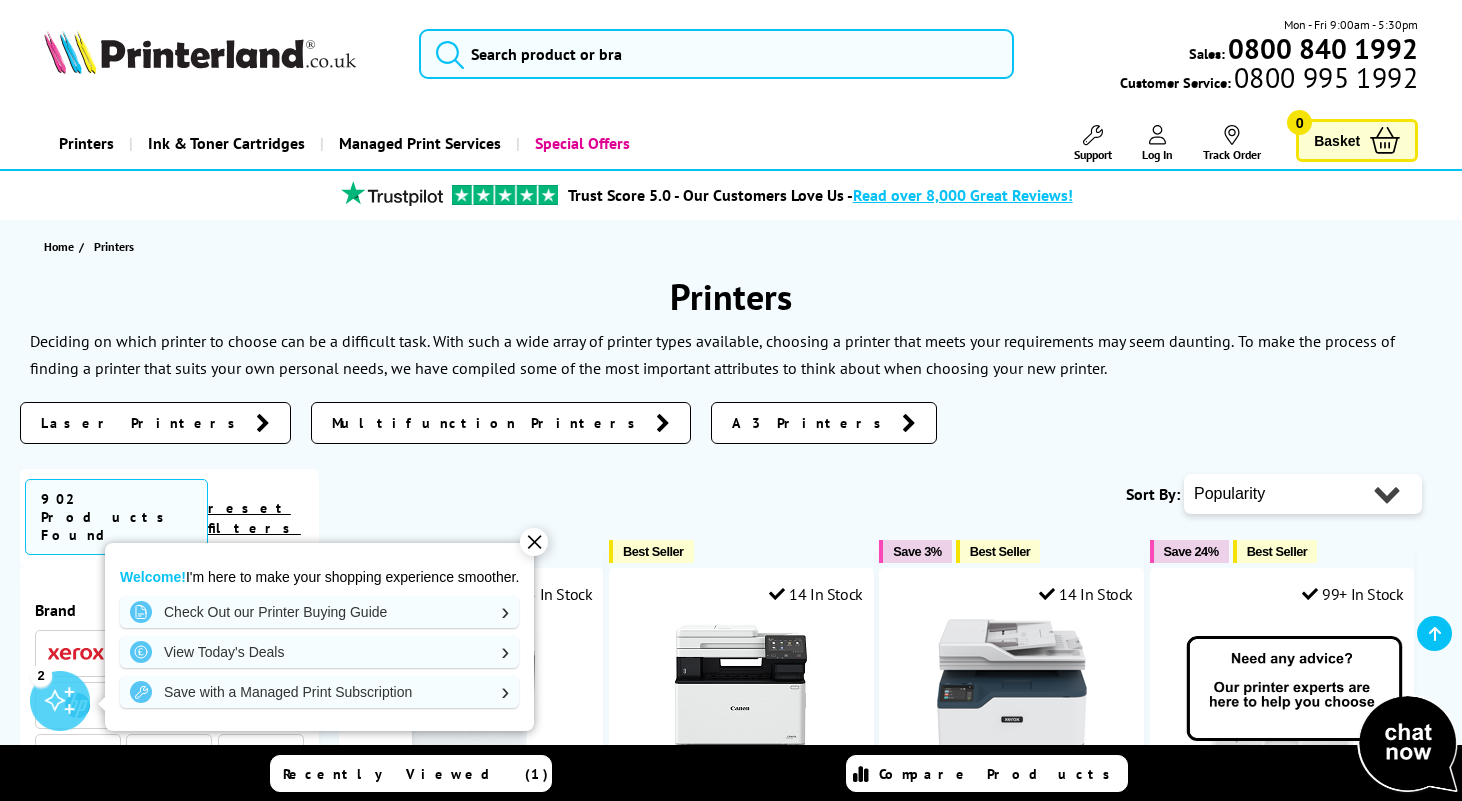scroll, scrollTop: 333, scrollLeft: 0, axis: vertical 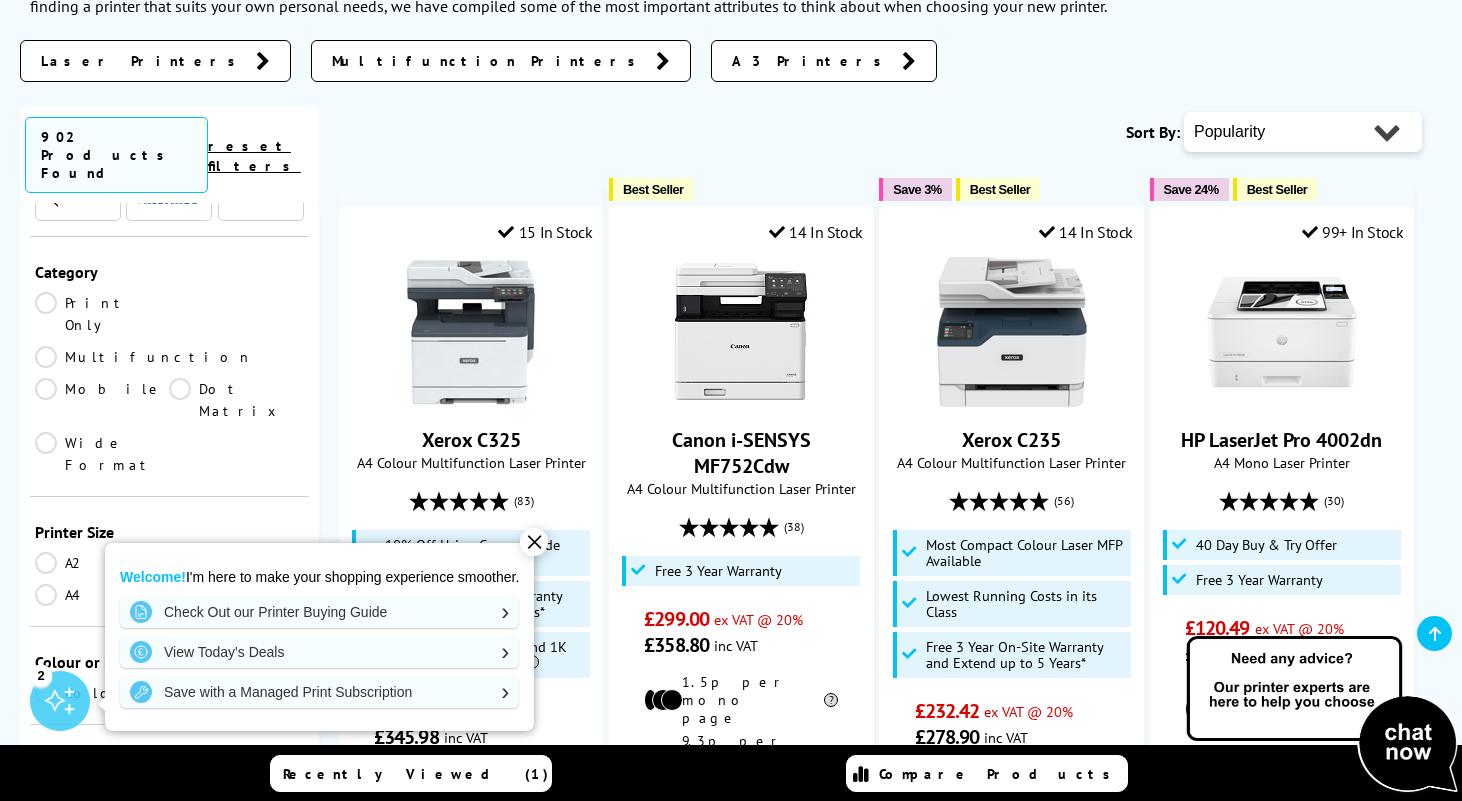 click on "Print Only" at bounding box center [102, 314] 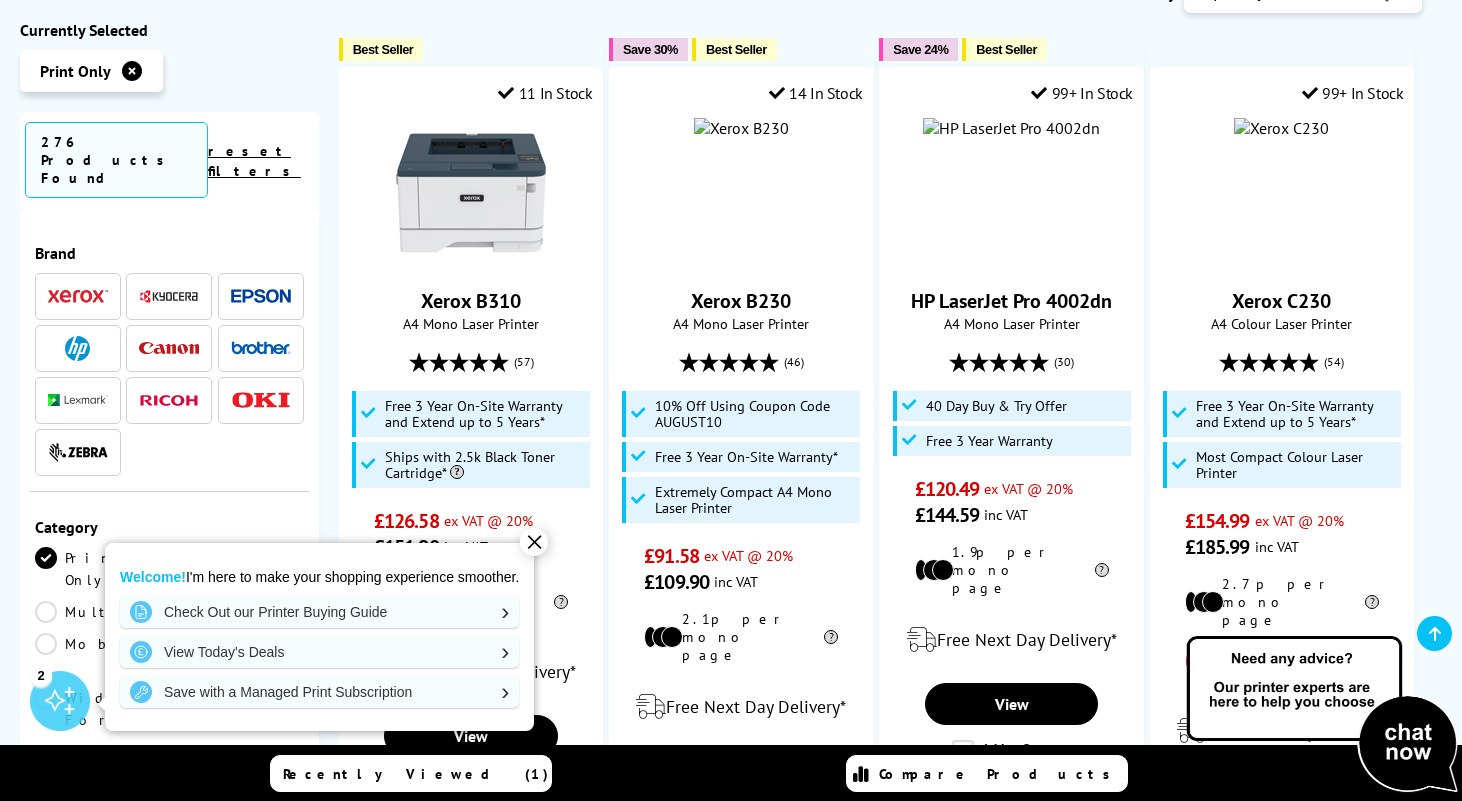 scroll, scrollTop: 250, scrollLeft: 0, axis: vertical 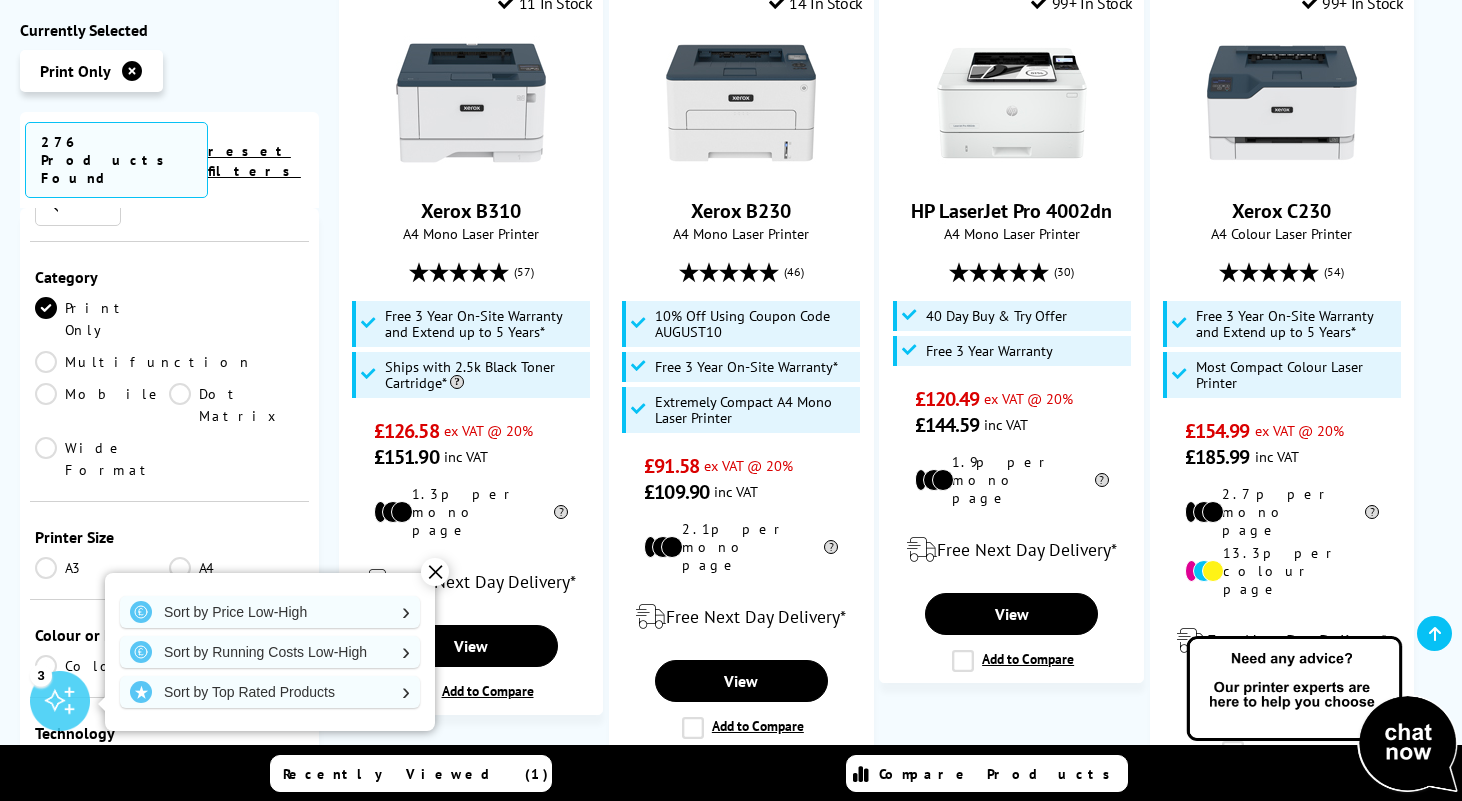 click on "Colour" at bounding box center (102, 666) 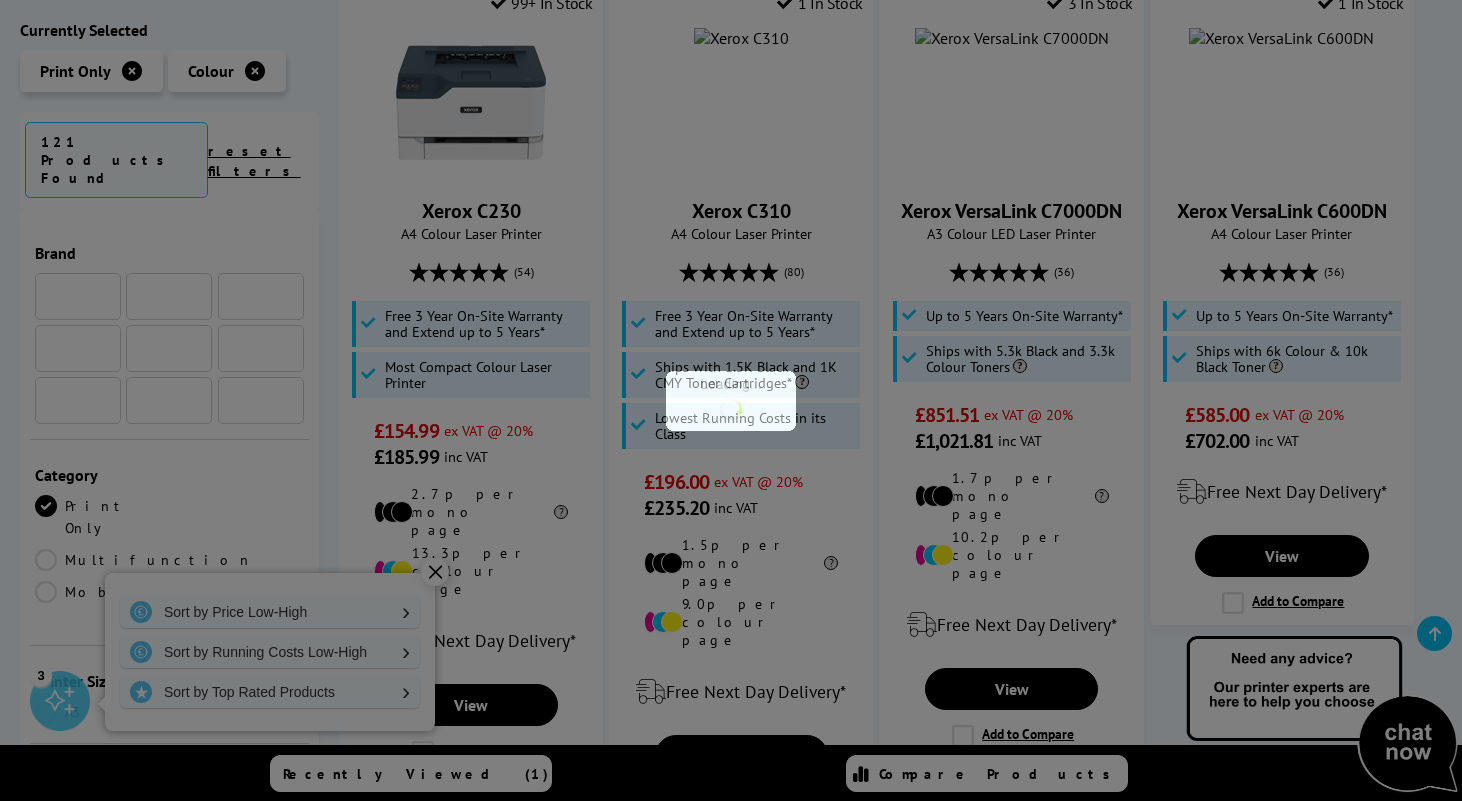 scroll, scrollTop: 250, scrollLeft: 0, axis: vertical 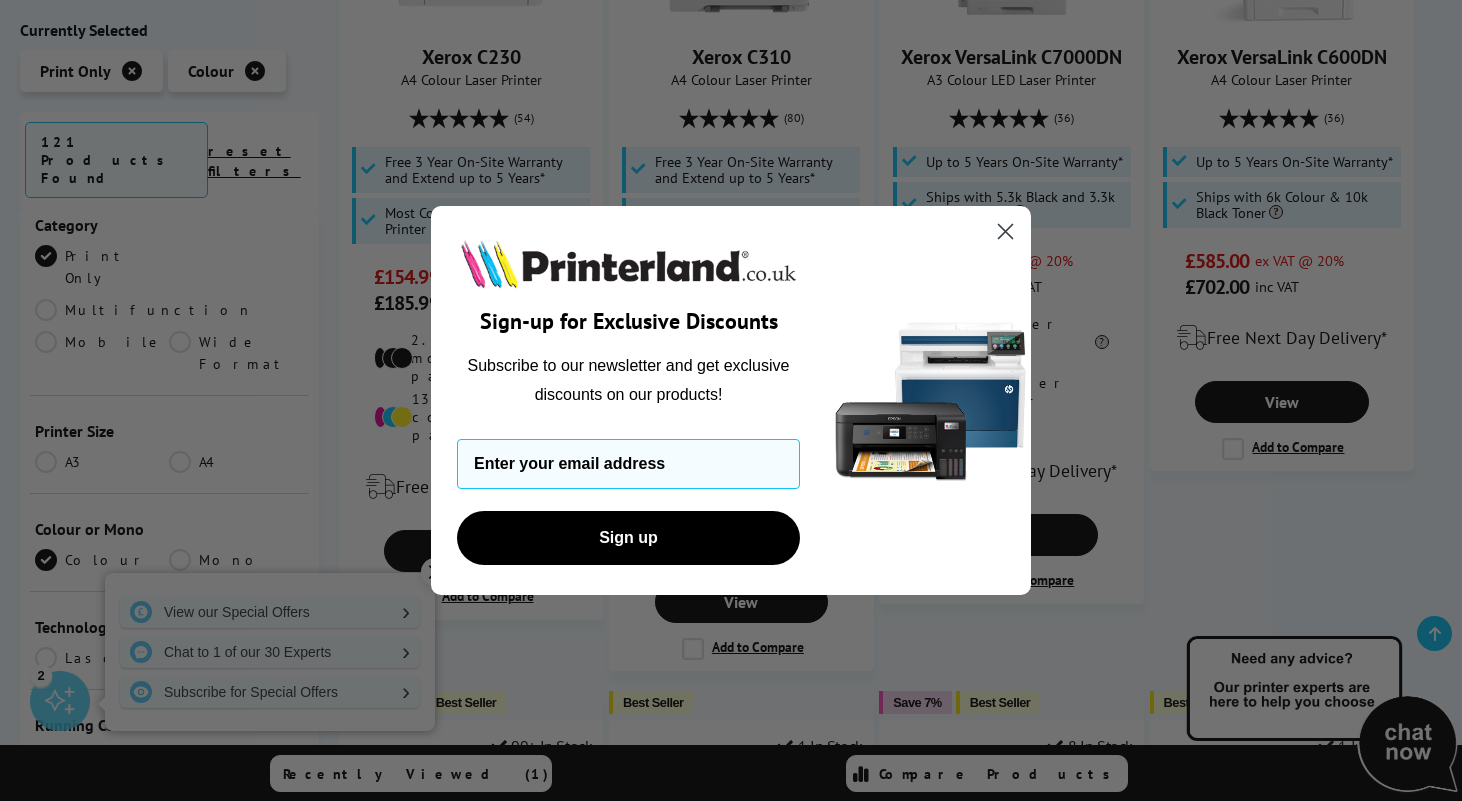 click 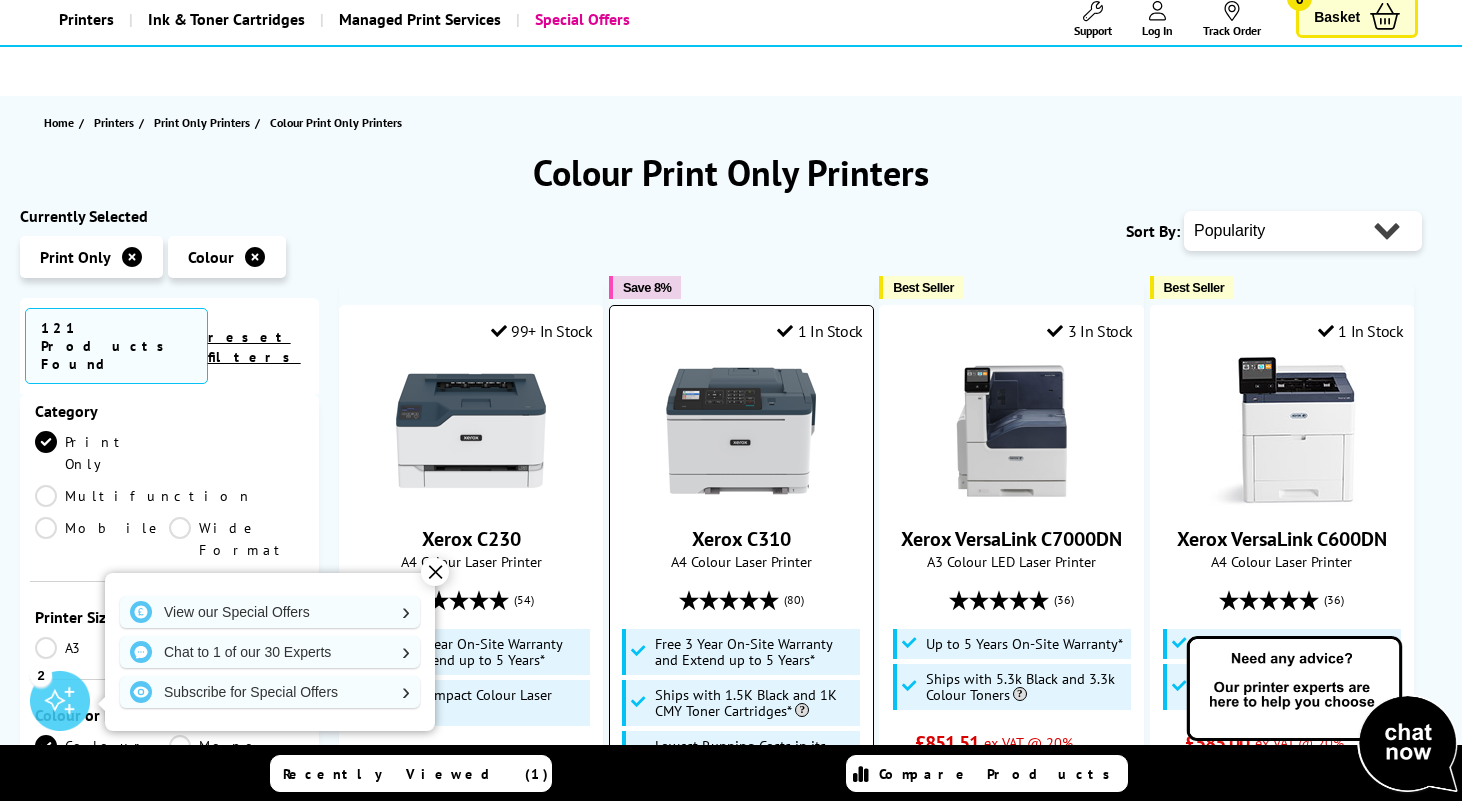 scroll, scrollTop: 76, scrollLeft: 0, axis: vertical 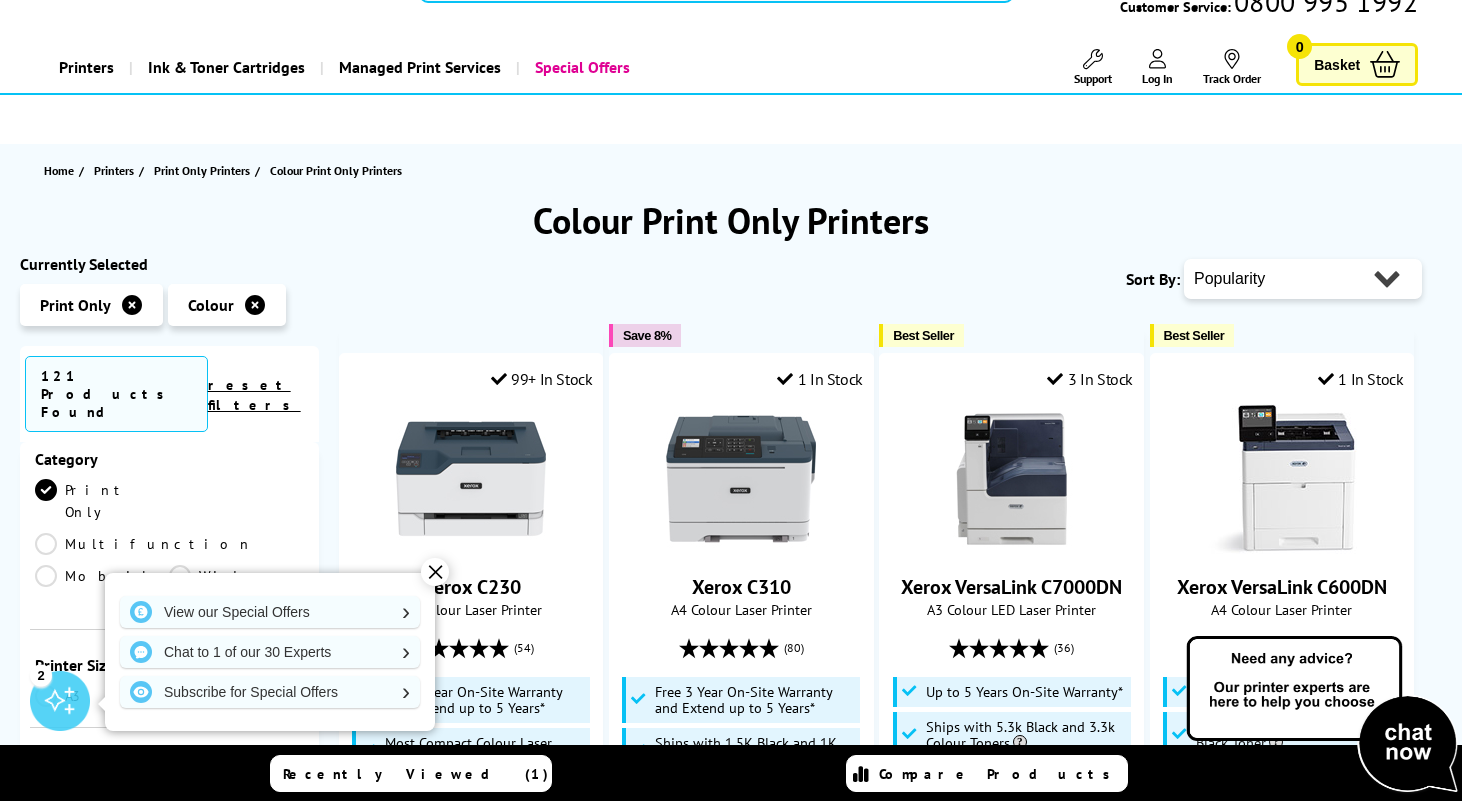 click on "Popularity
Rating
Price - Low to High
Price - High to Low
Running Costs - Low to High
Size - Small to Large" at bounding box center (1303, 279) 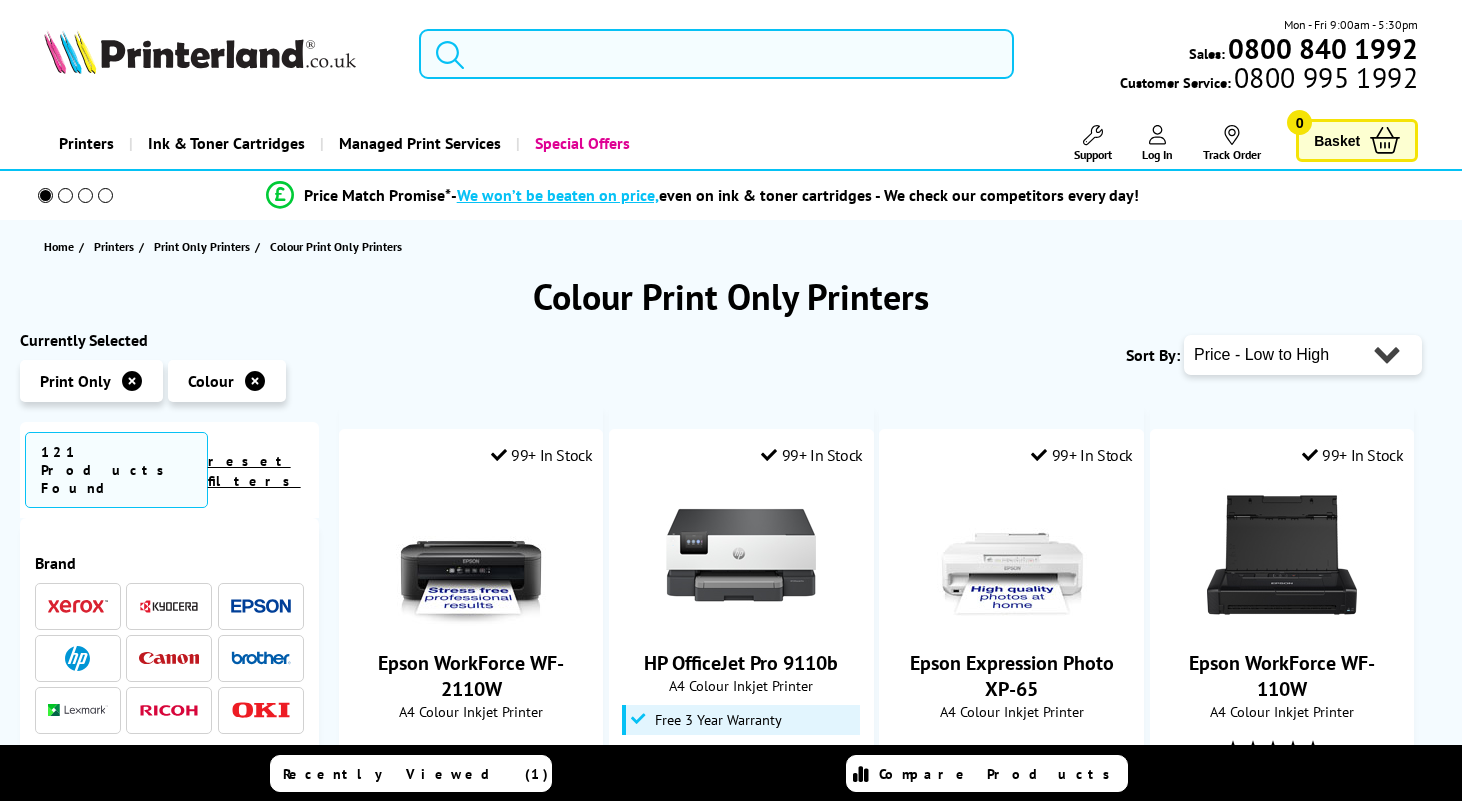 scroll, scrollTop: 0, scrollLeft: 0, axis: both 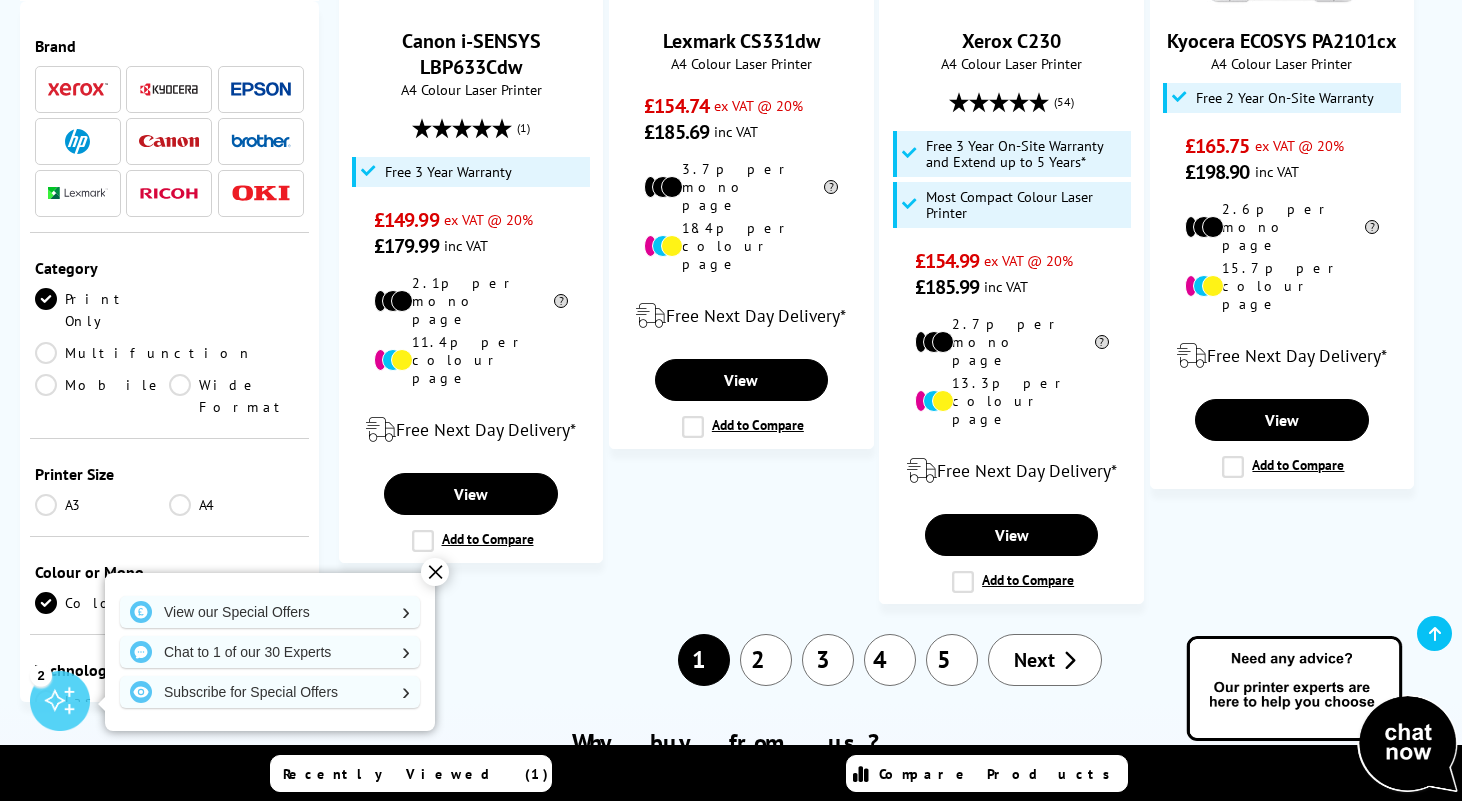 click on "2" at bounding box center (766, 660) 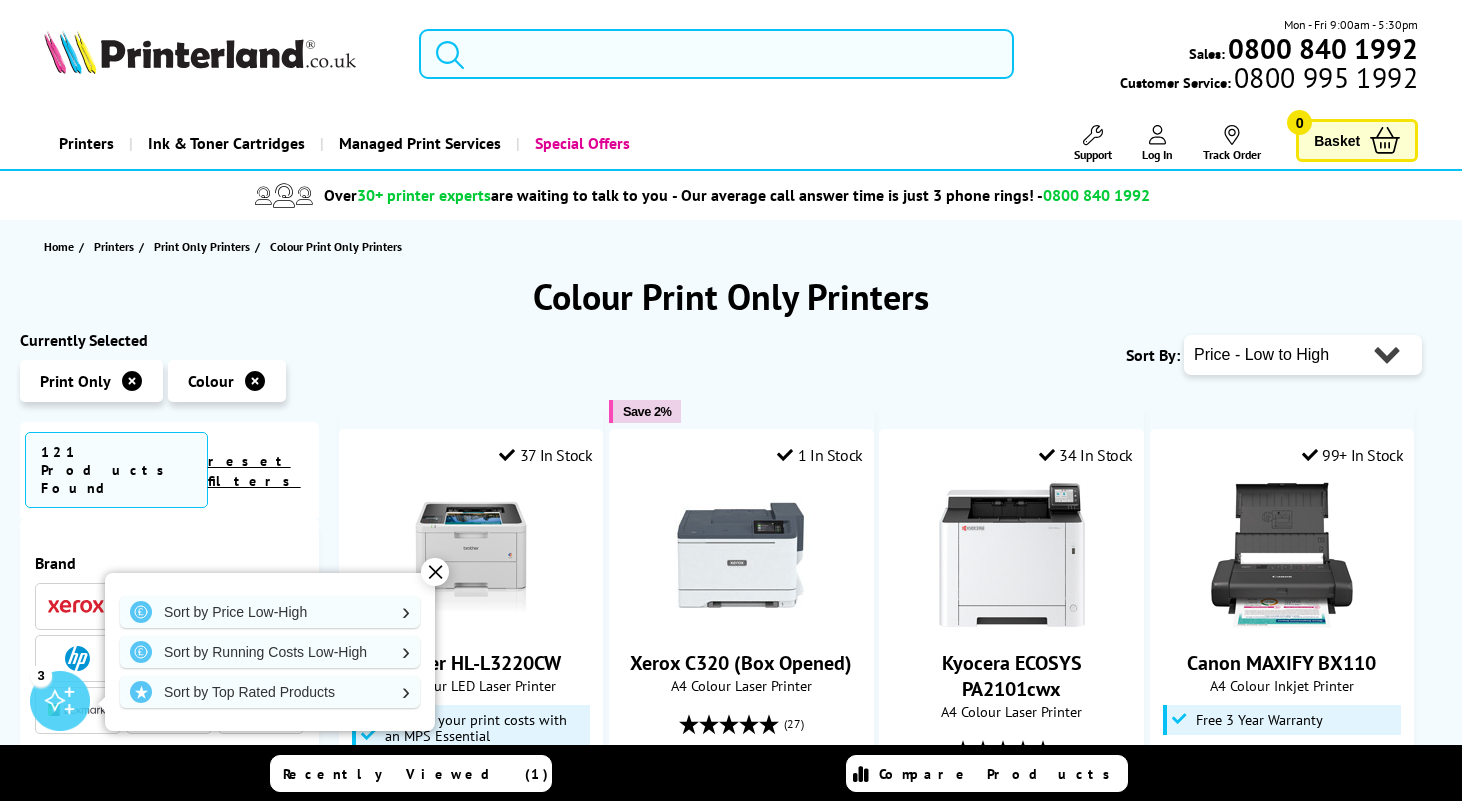 scroll, scrollTop: 0, scrollLeft: 0, axis: both 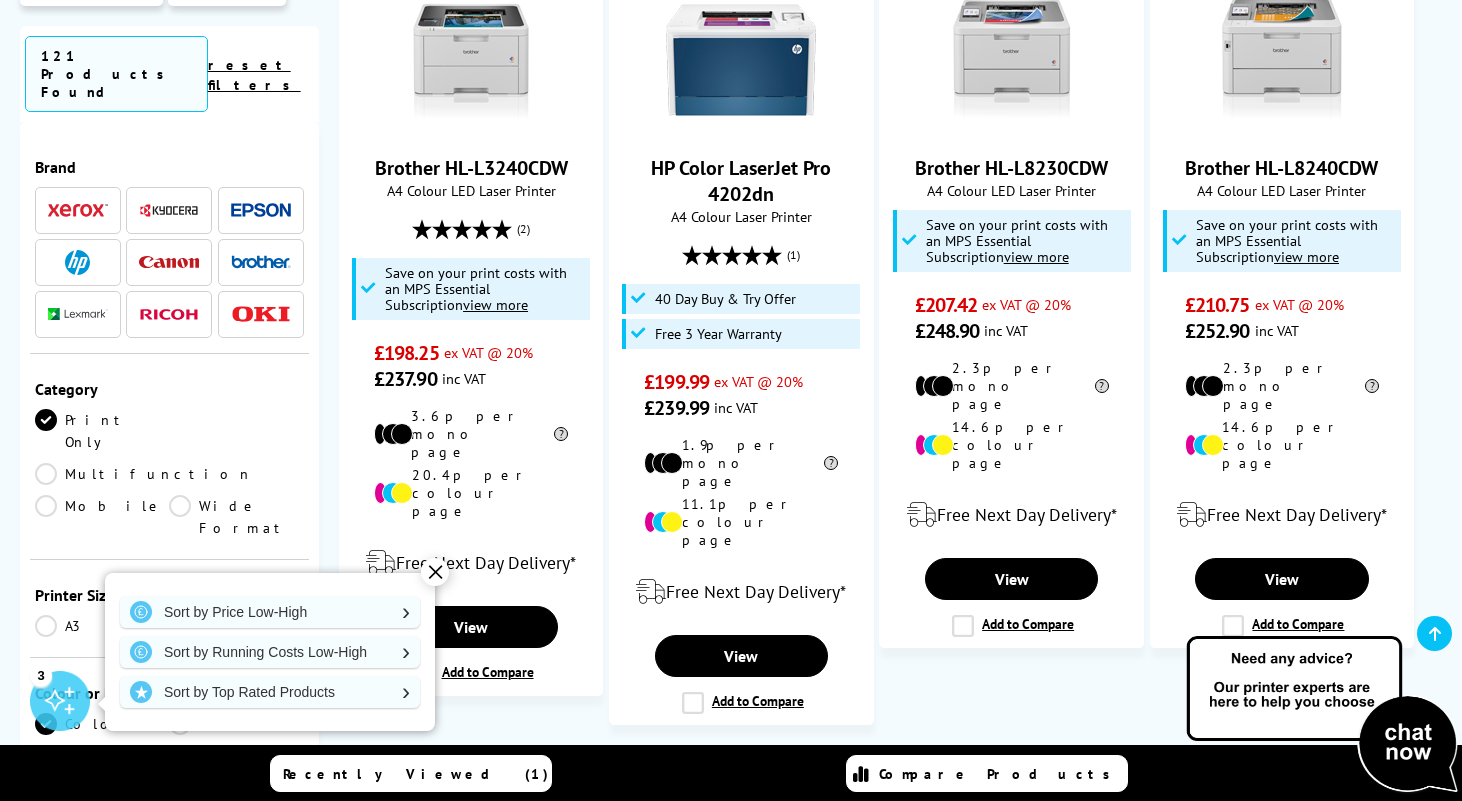click on "3" at bounding box center [888, 781] 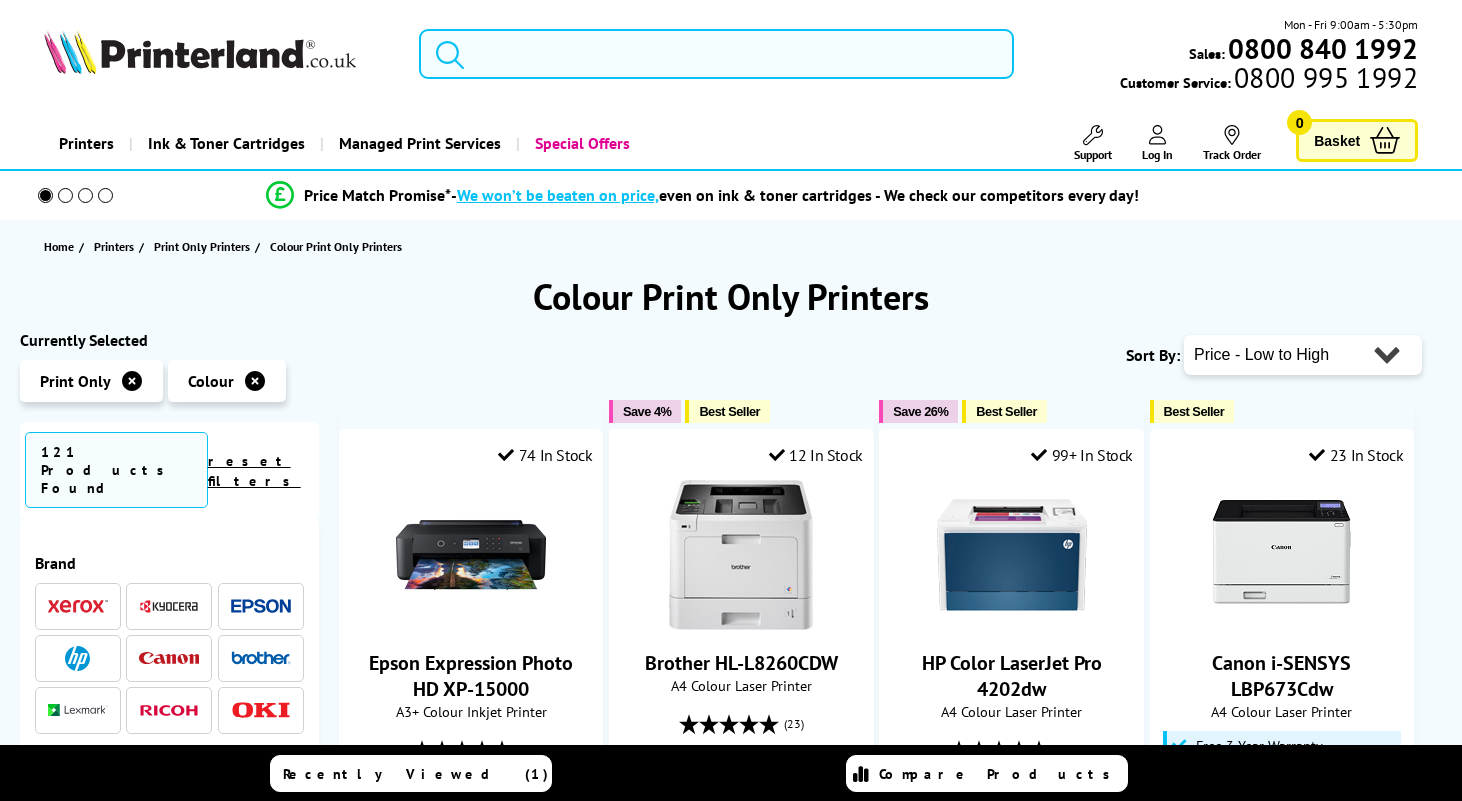 scroll, scrollTop: 0, scrollLeft: 0, axis: both 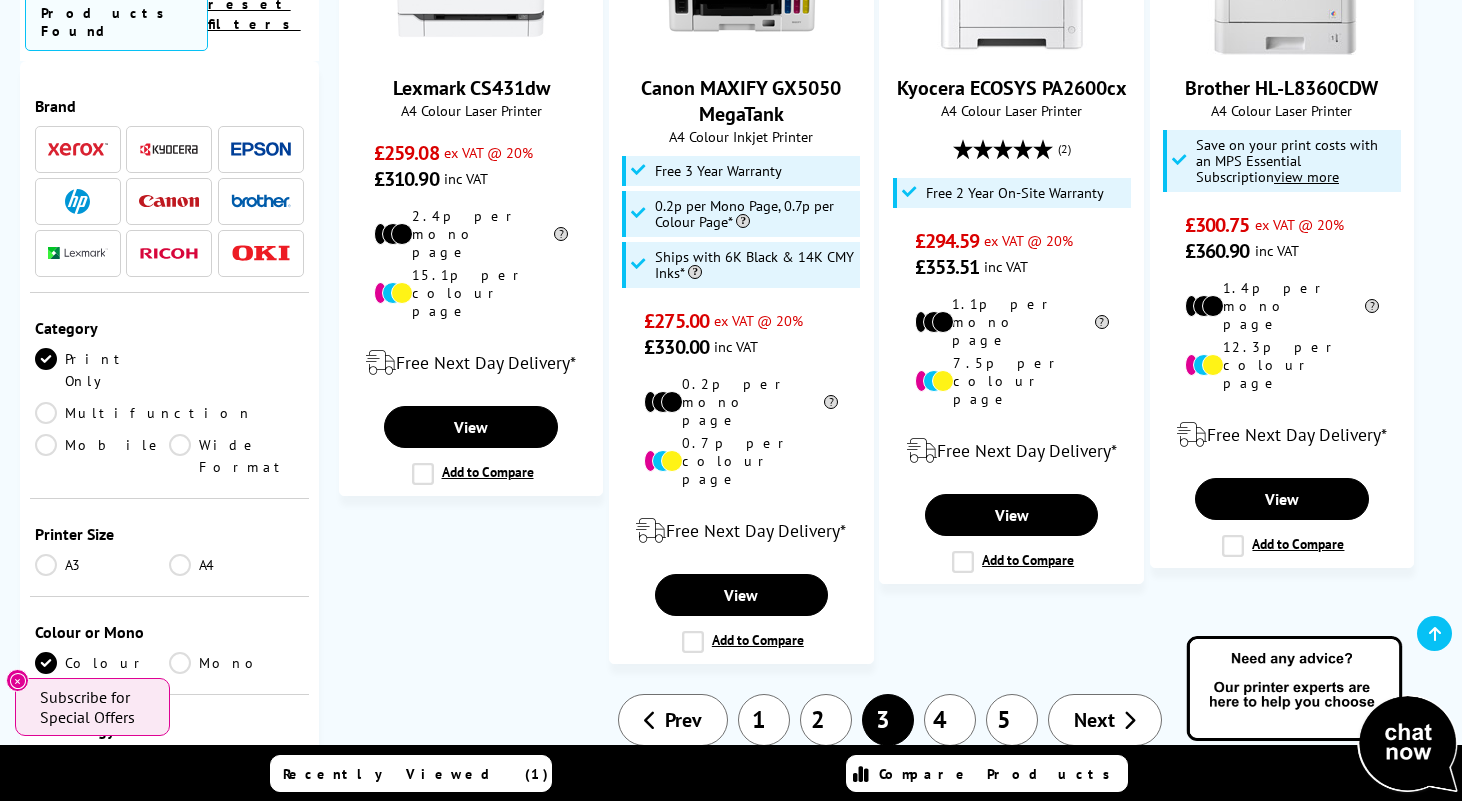 click on "4" at bounding box center [950, 720] 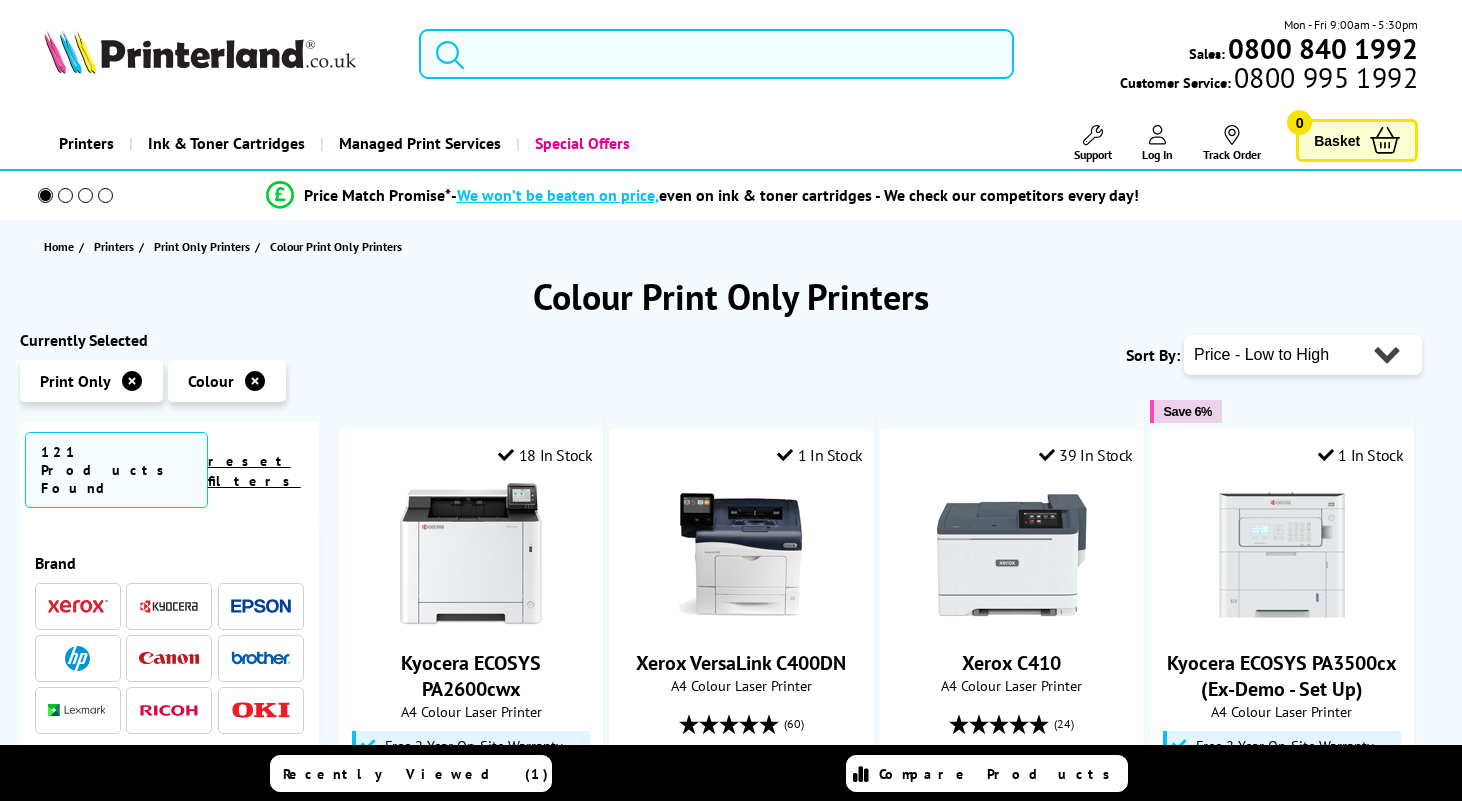 scroll, scrollTop: 0, scrollLeft: 0, axis: both 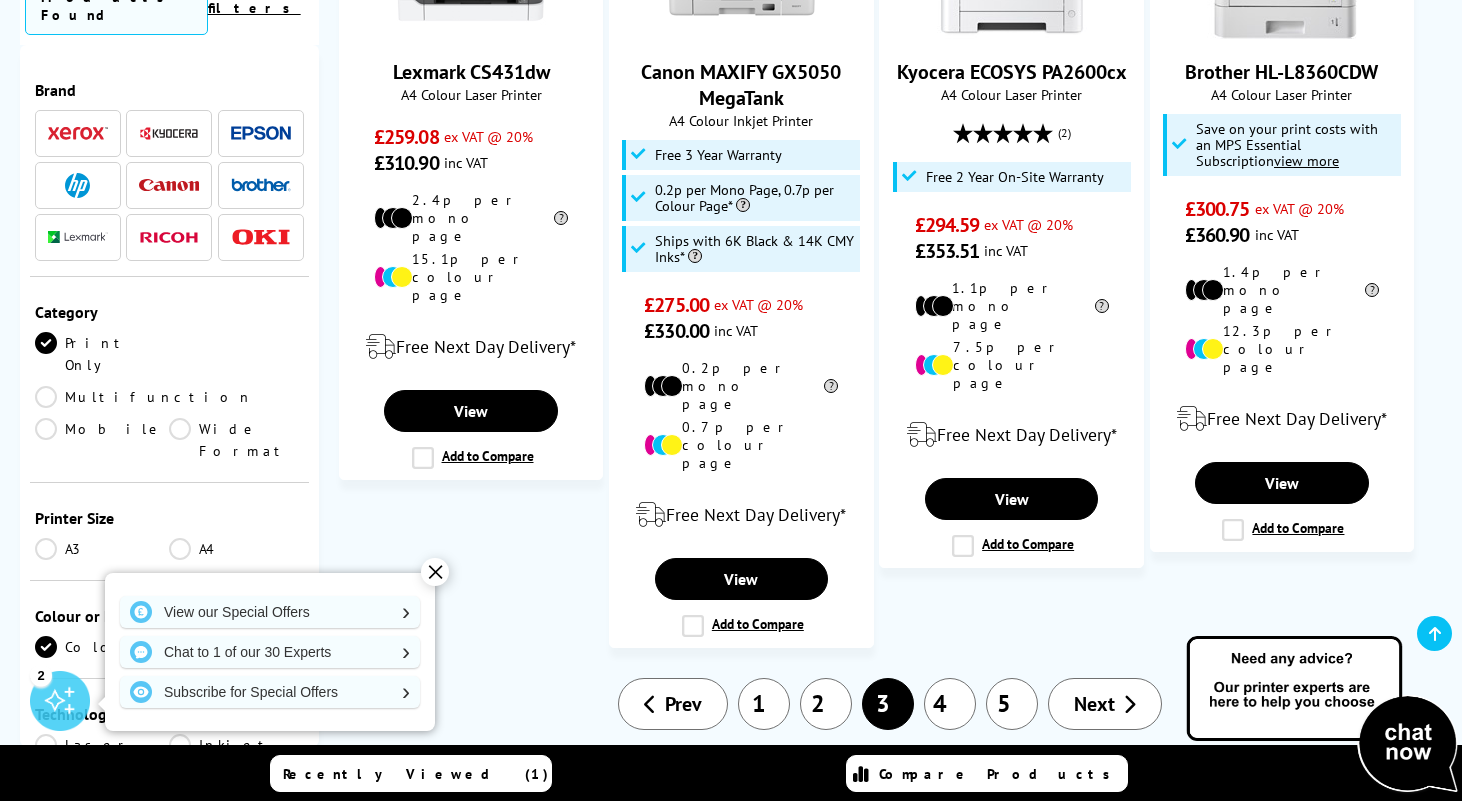 click on "4" at bounding box center (950, 704) 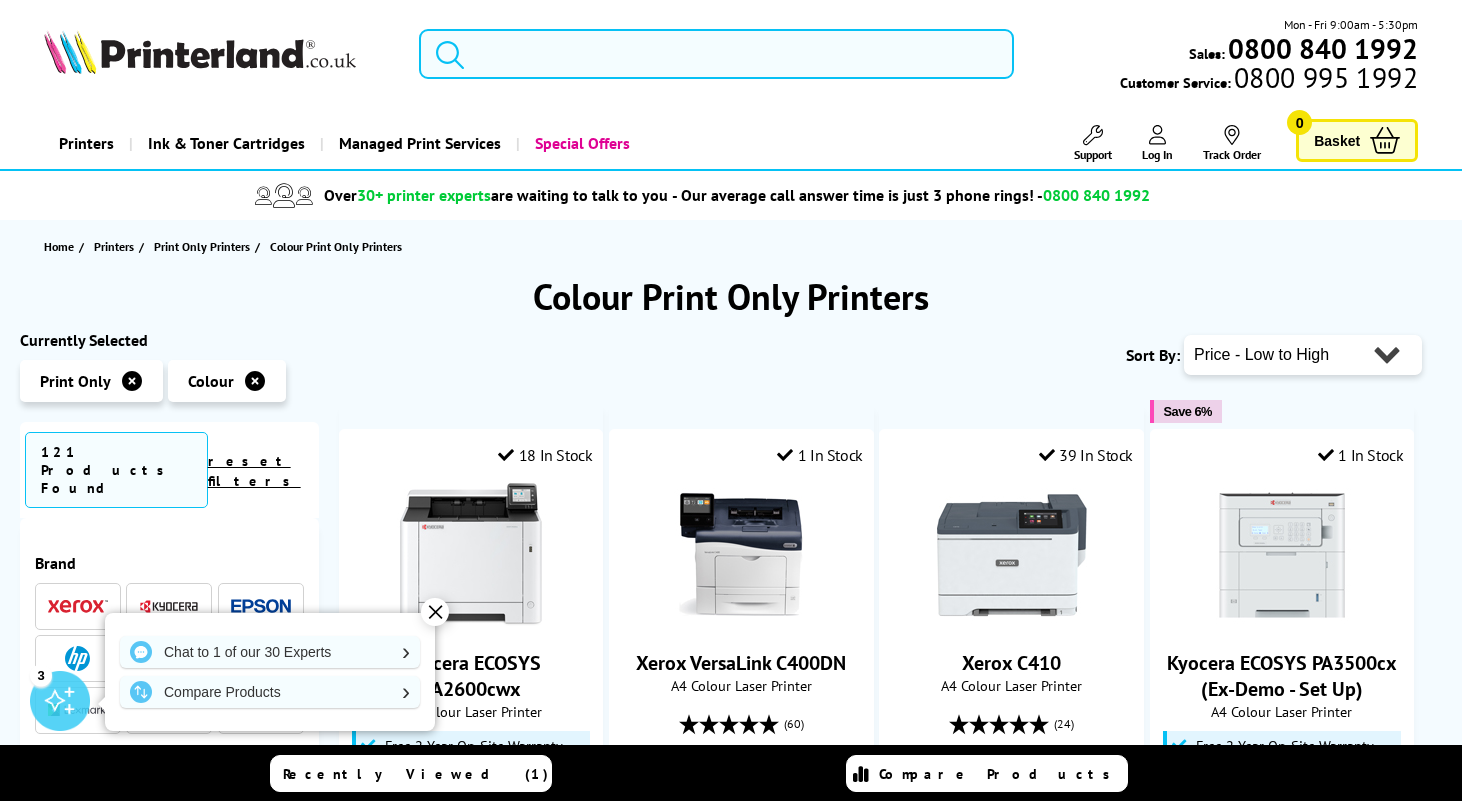 scroll, scrollTop: 0, scrollLeft: 0, axis: both 